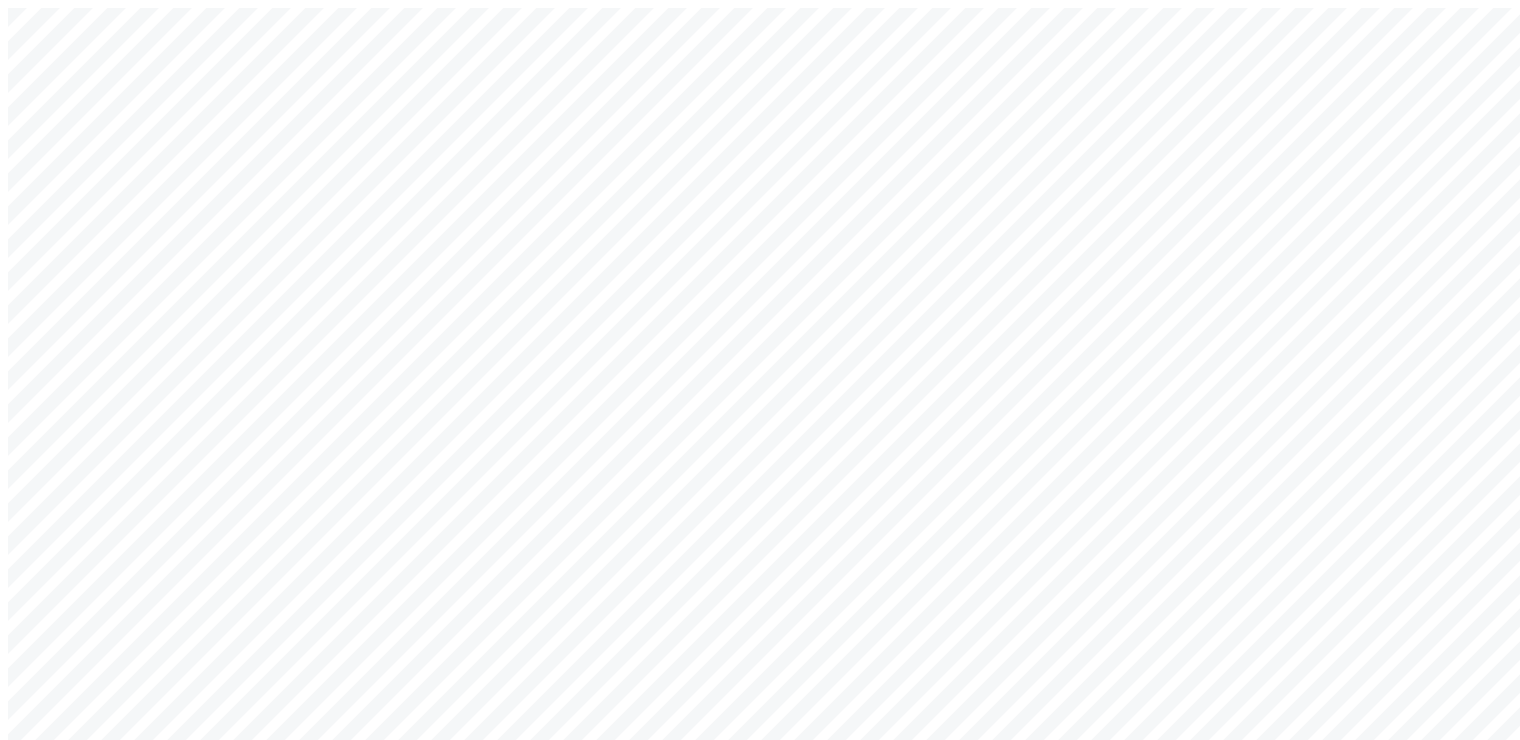 scroll, scrollTop: 0, scrollLeft: 0, axis: both 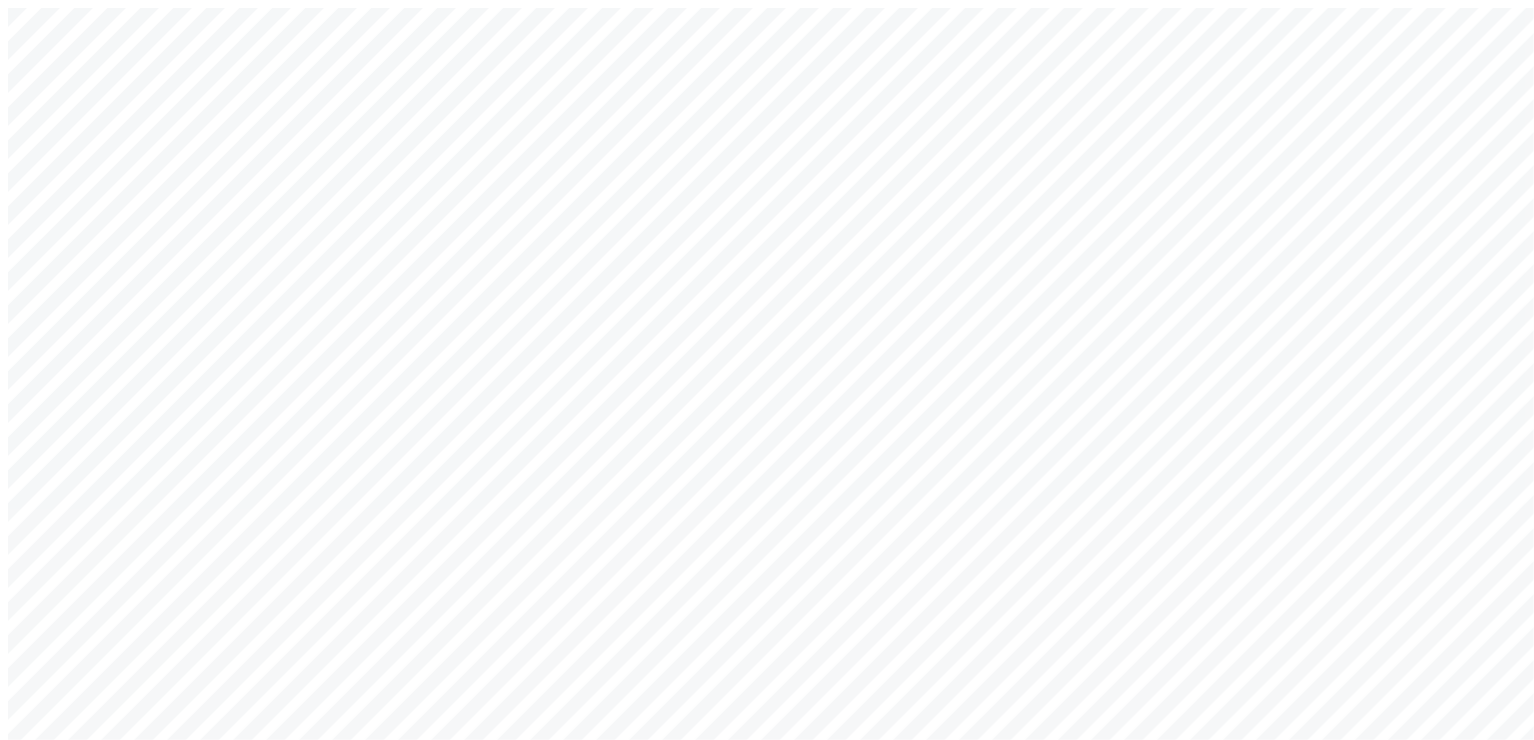 click on "We tell  stories  where
human endeavour
meets deep  nature
Ver films" at bounding box center [775, 2368] 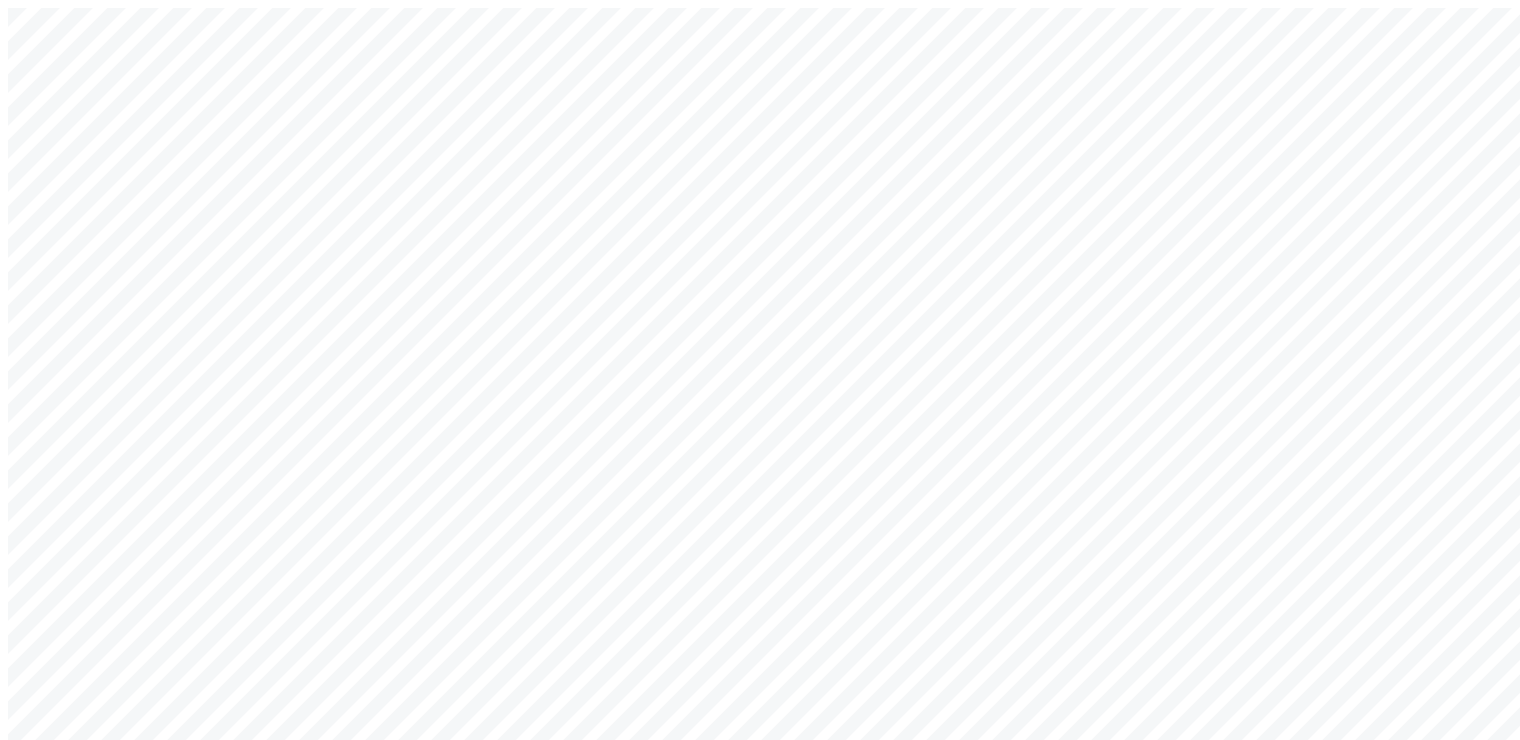 scroll, scrollTop: 0, scrollLeft: 0, axis: both 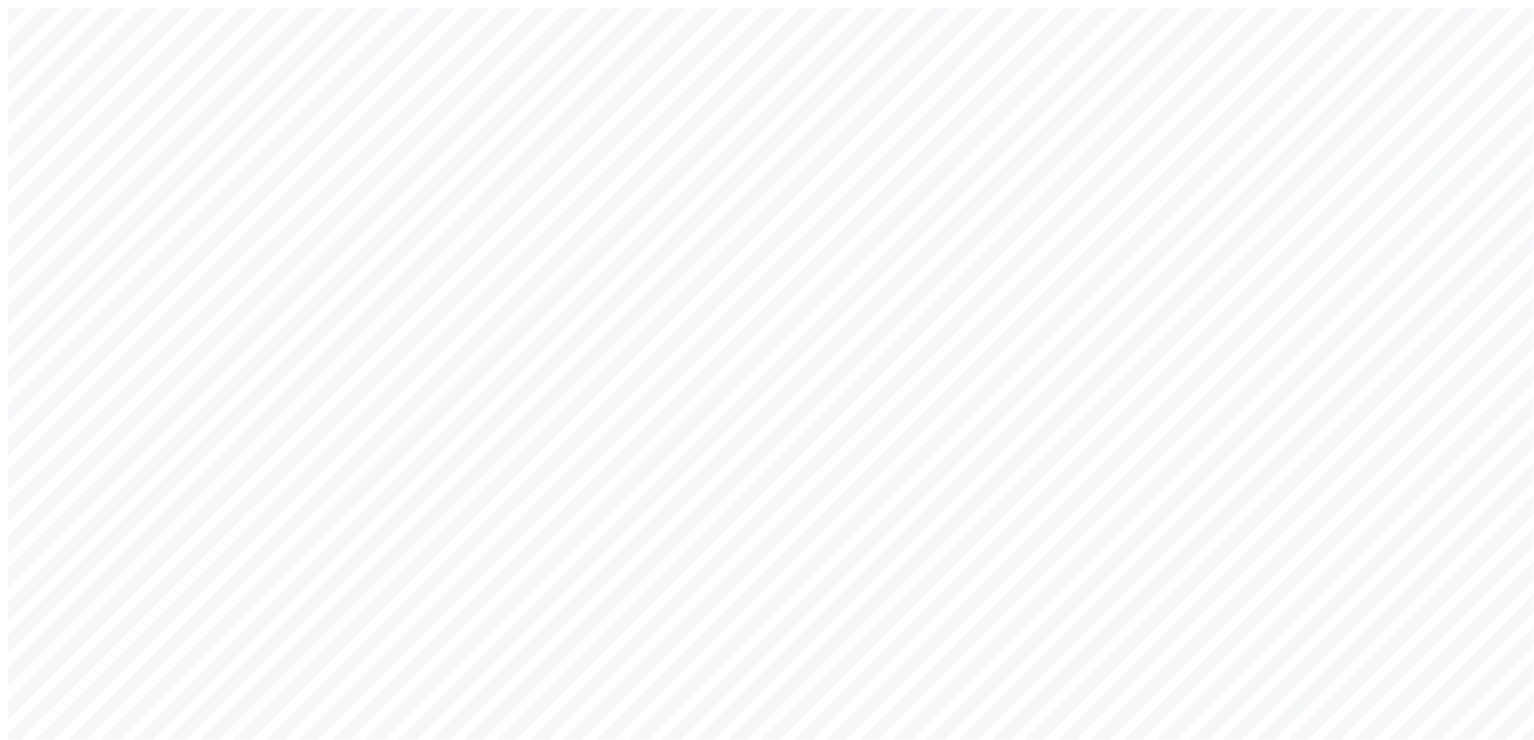 click at bounding box center [358, 2314] 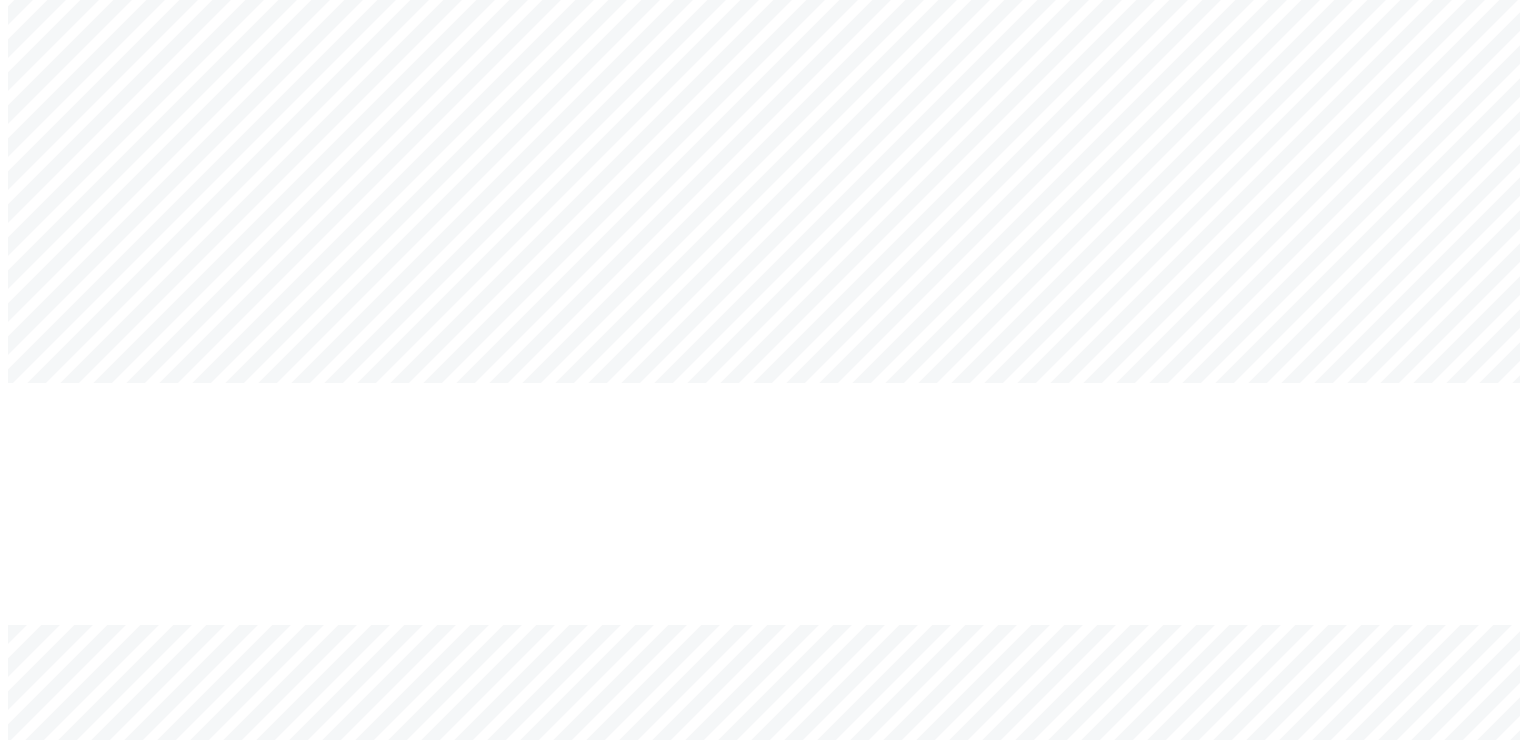 scroll, scrollTop: 356, scrollLeft: 0, axis: vertical 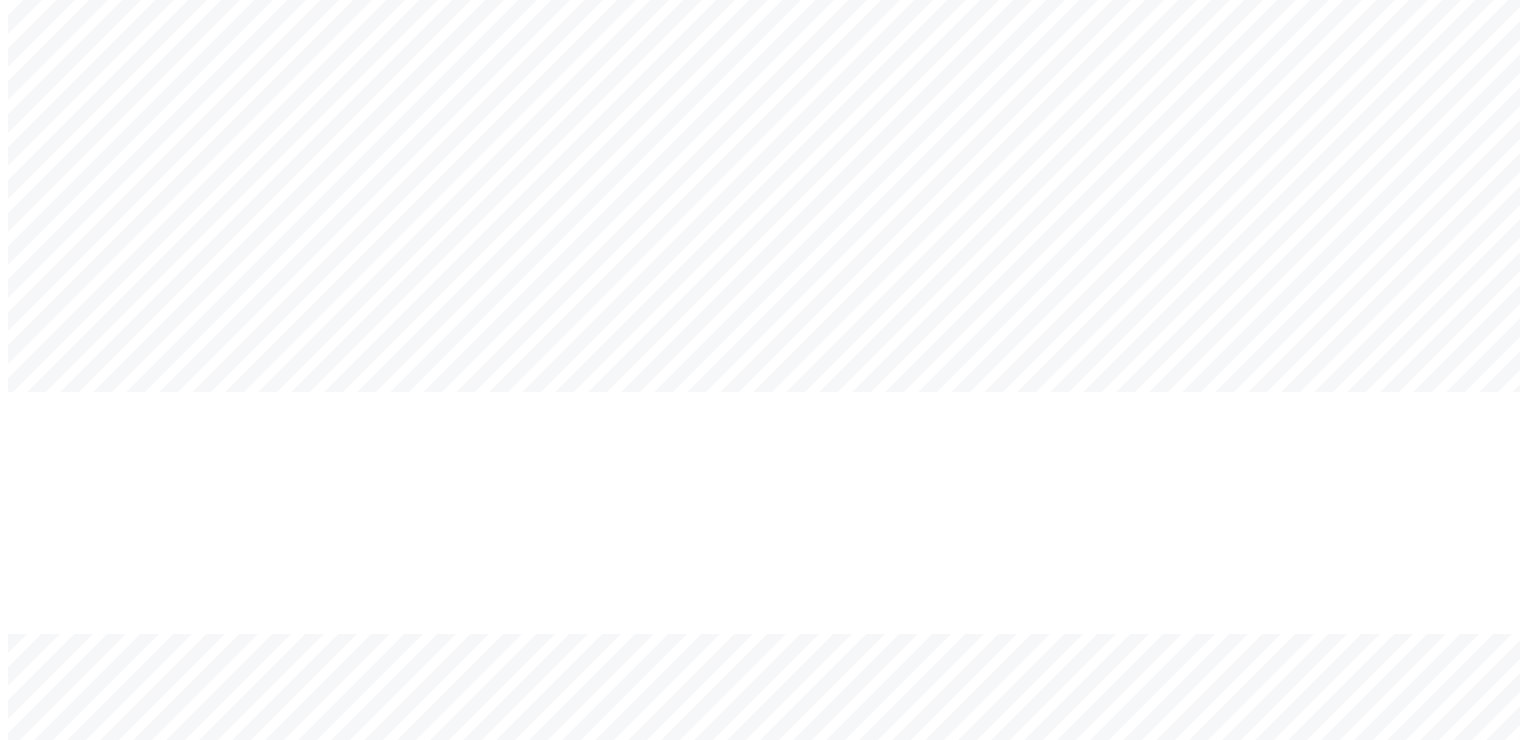 click at bounding box center [35, 1405] 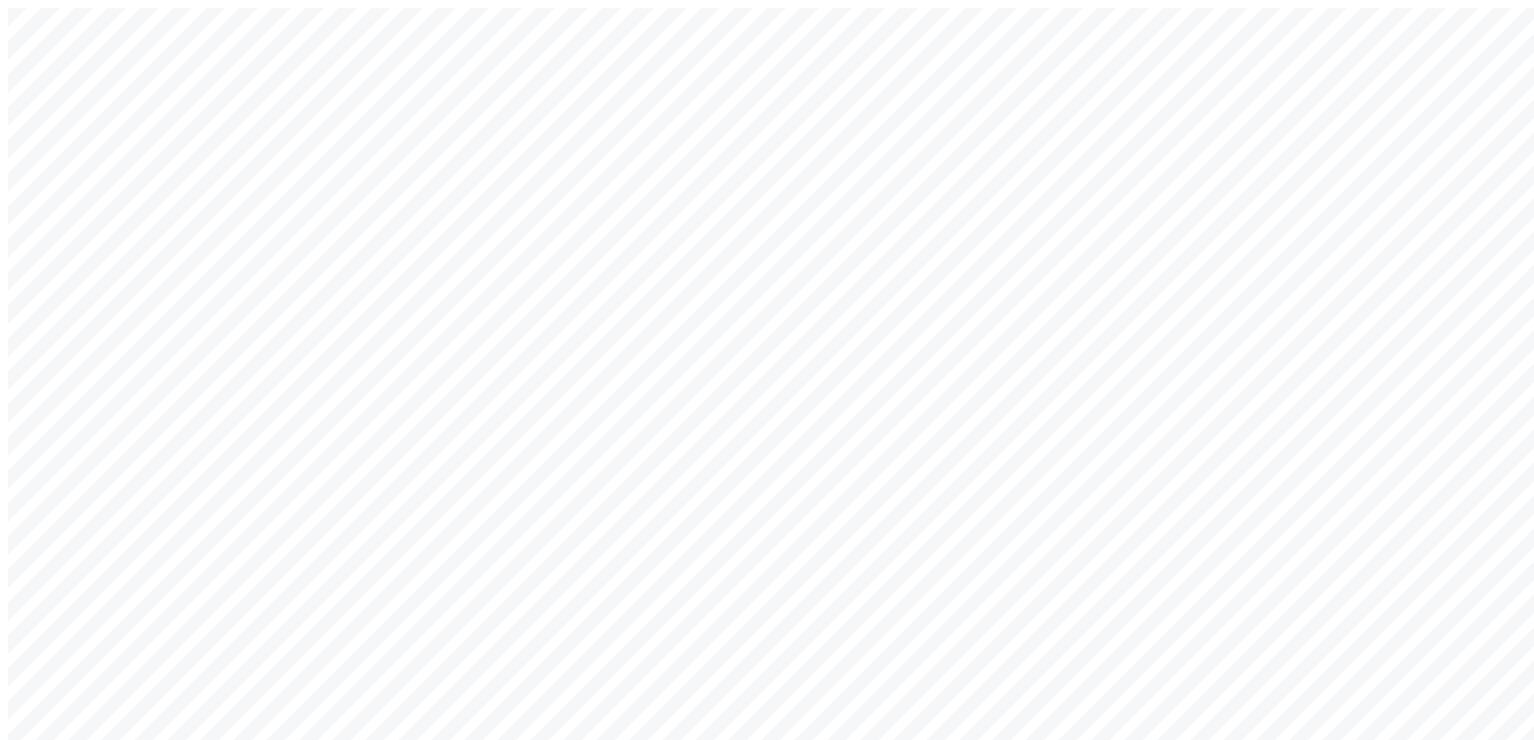 scroll, scrollTop: 0, scrollLeft: 0, axis: both 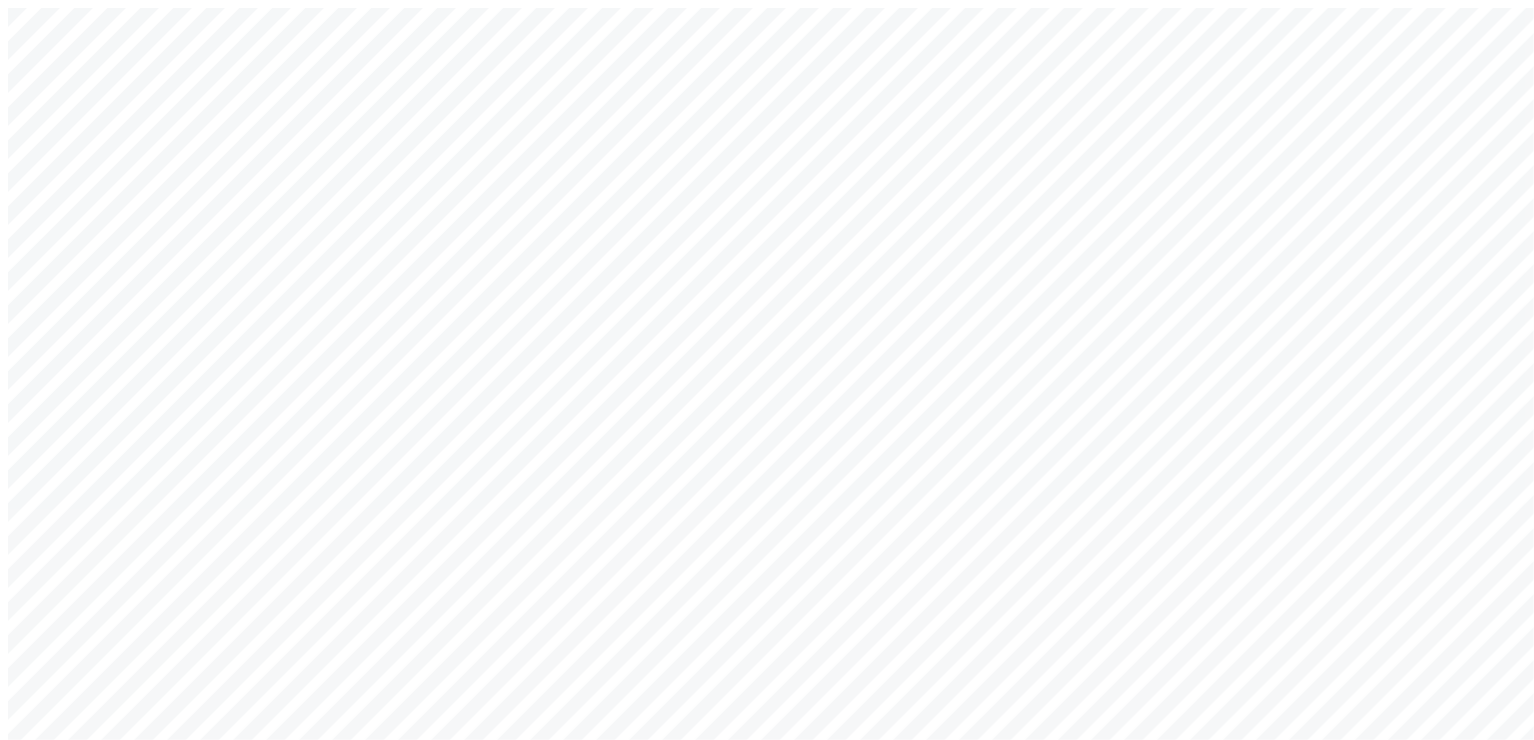 click at bounding box center [358, 2613] 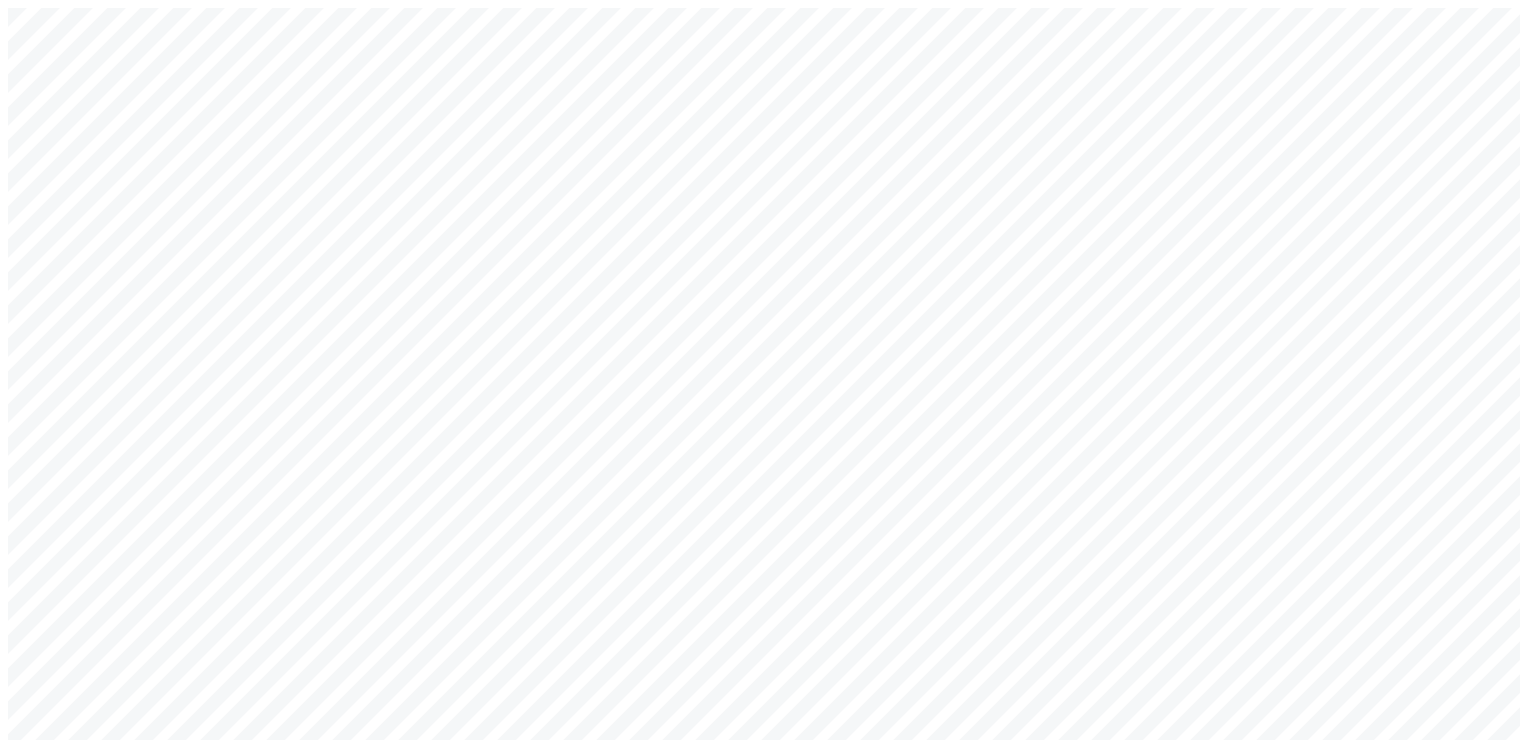 scroll, scrollTop: 0, scrollLeft: 0, axis: both 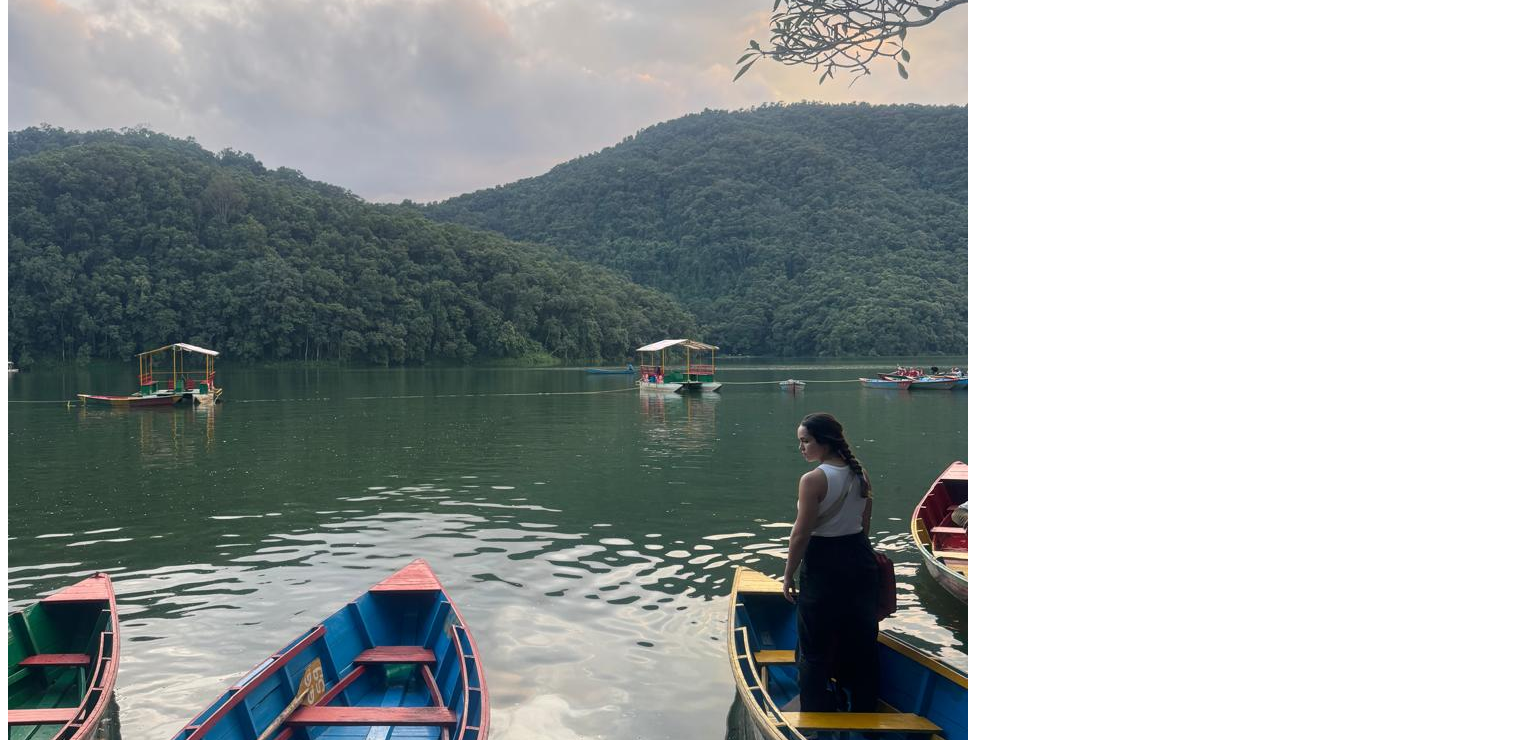 drag, startPoint x: 1038, startPoint y: 289, endPoint x: 1083, endPoint y: 261, distance: 53 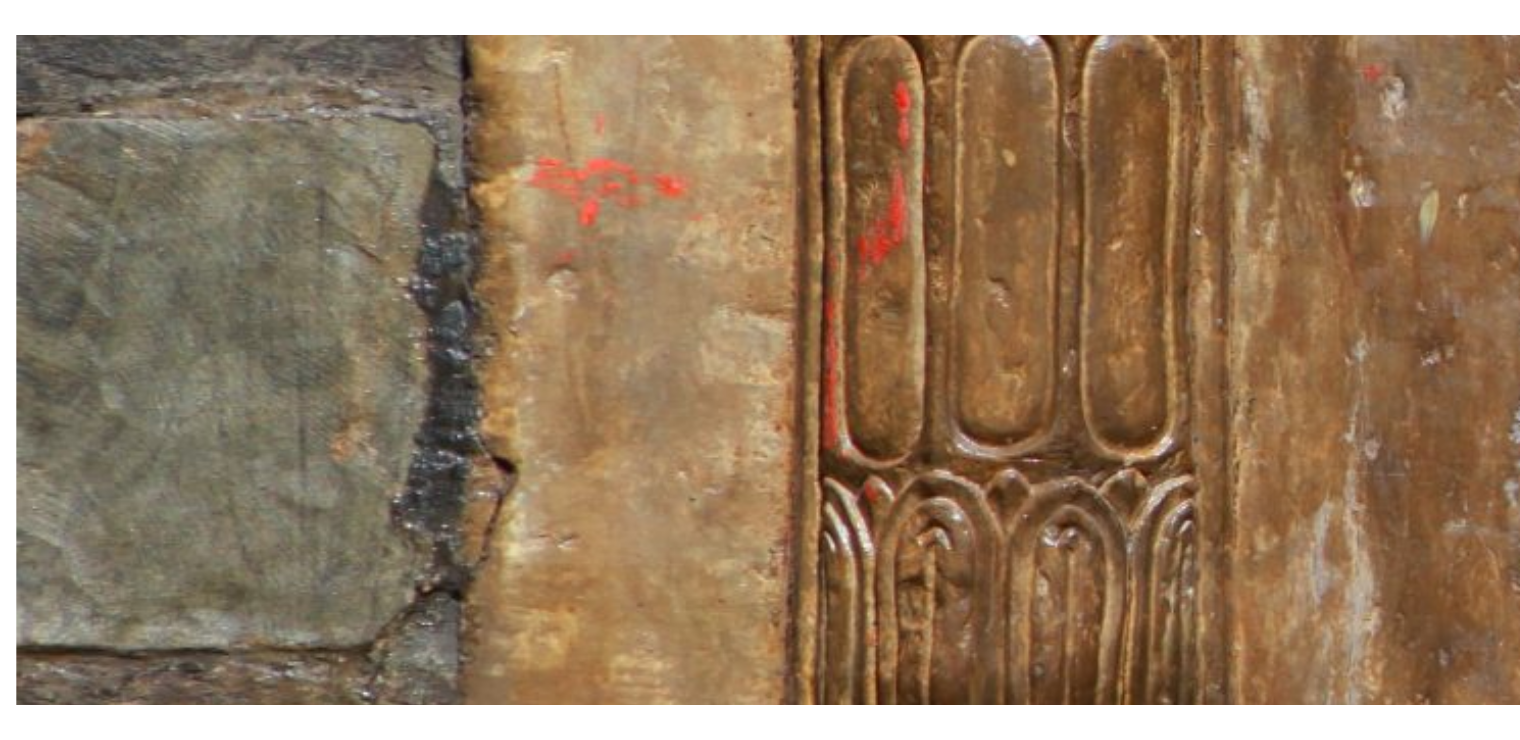 scroll, scrollTop: 7704, scrollLeft: 0, axis: vertical 